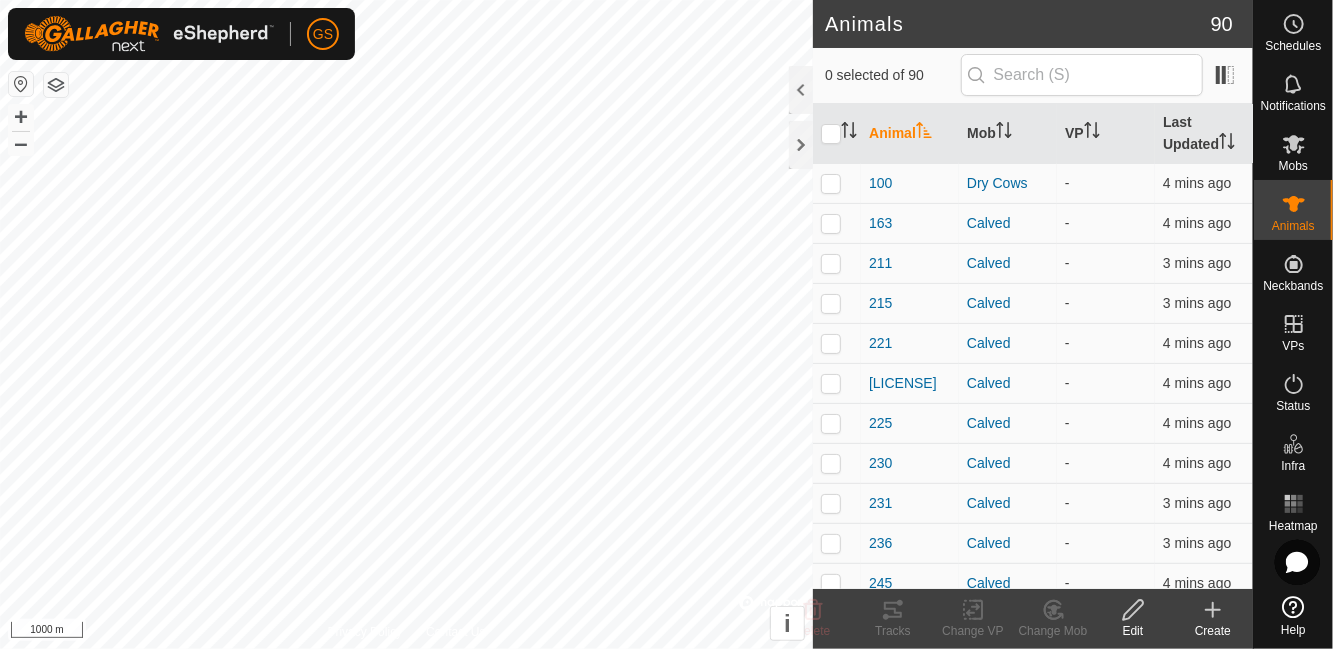 scroll, scrollTop: 0, scrollLeft: 0, axis: both 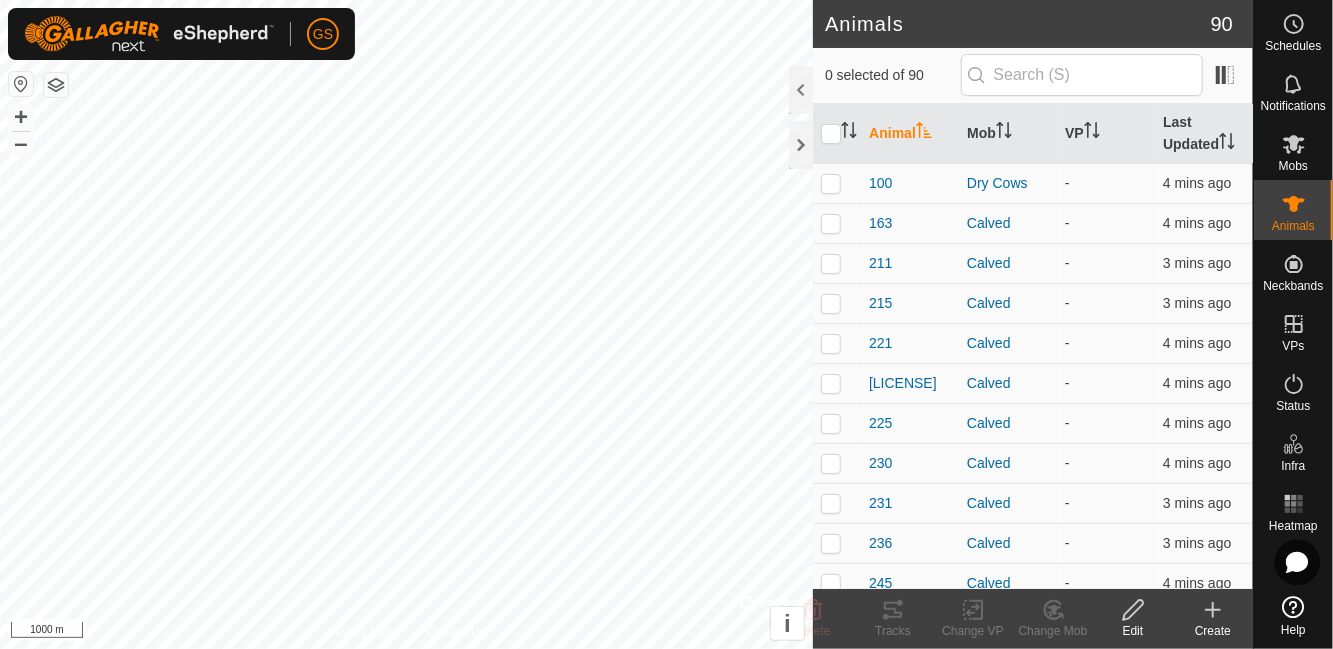 click on "GS" 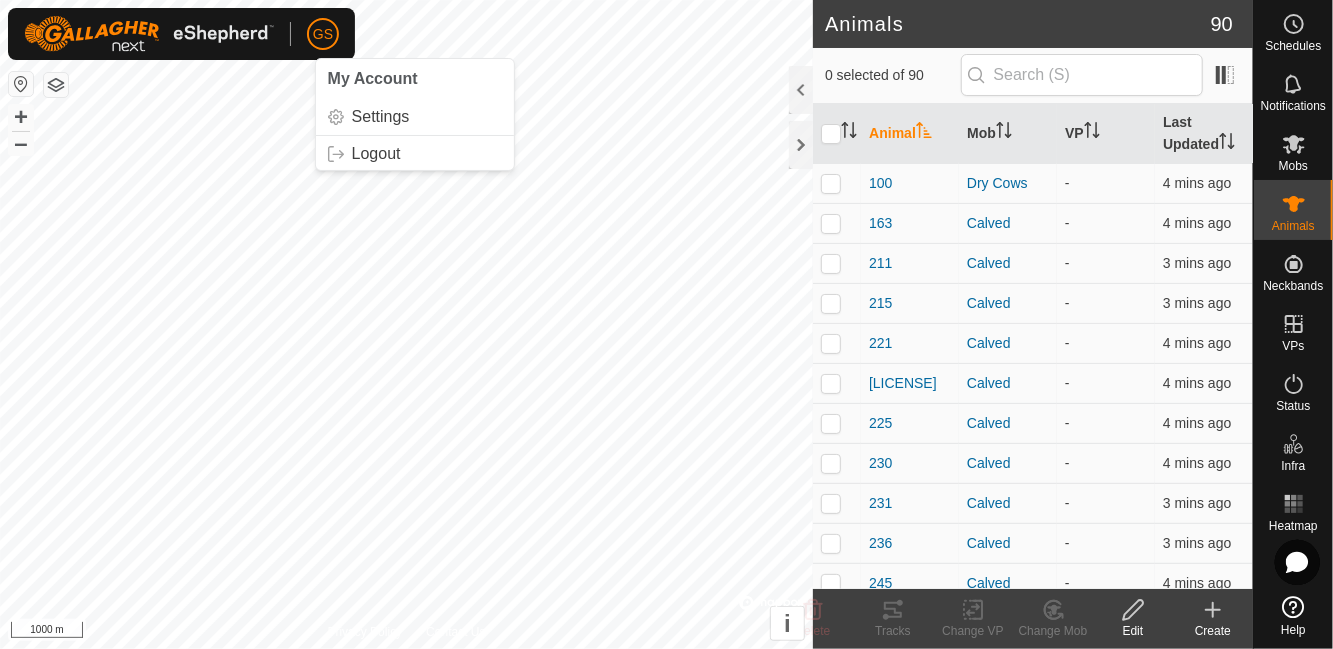 click on "Settings" at bounding box center (415, 117) 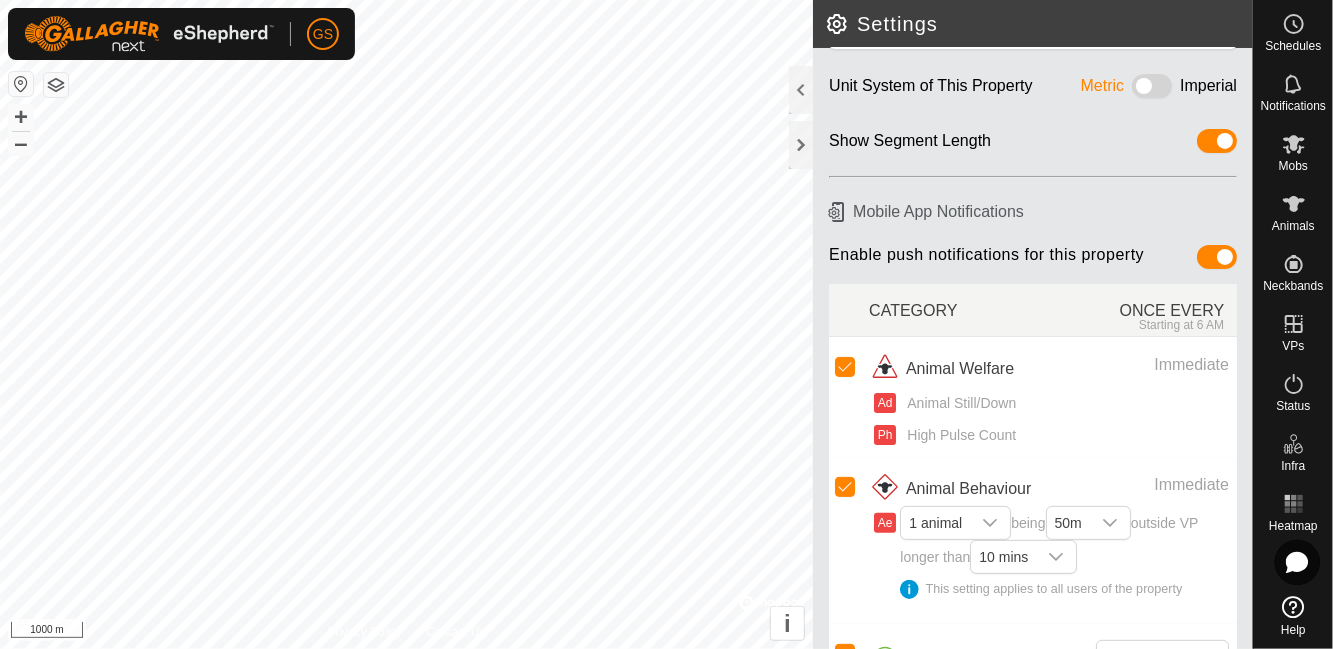 scroll, scrollTop: 0, scrollLeft: 0, axis: both 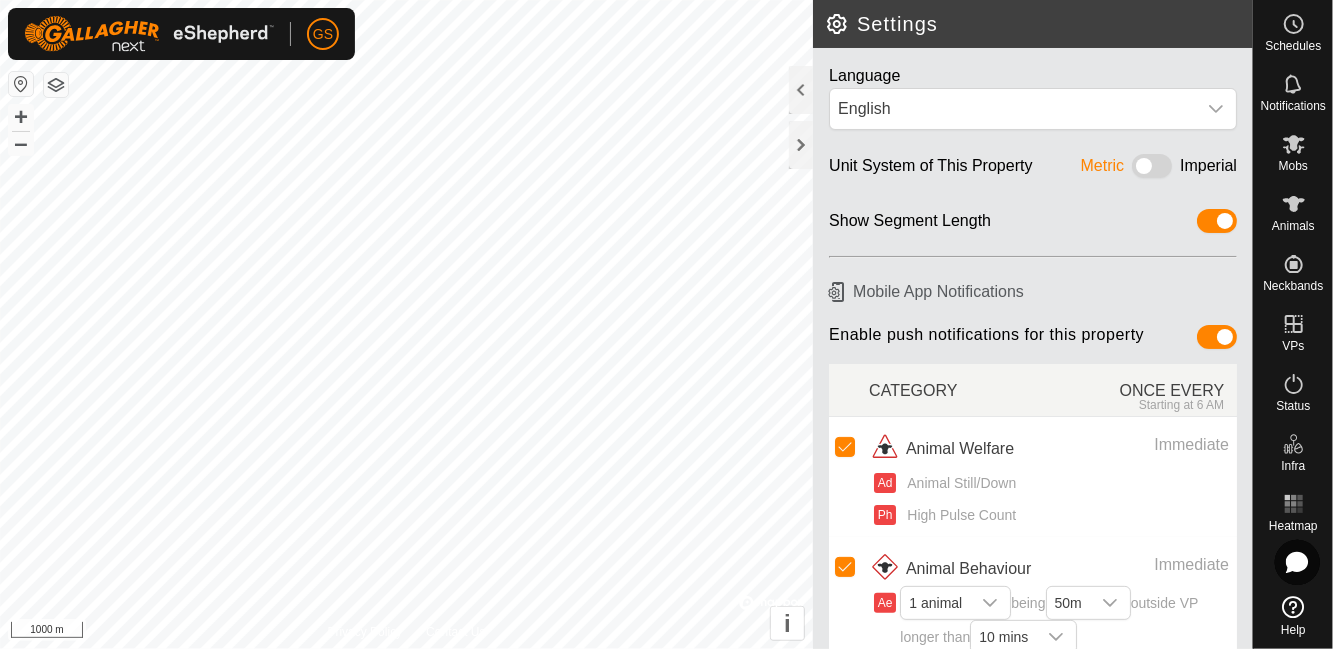 click on "Mobs" at bounding box center [1293, 166] 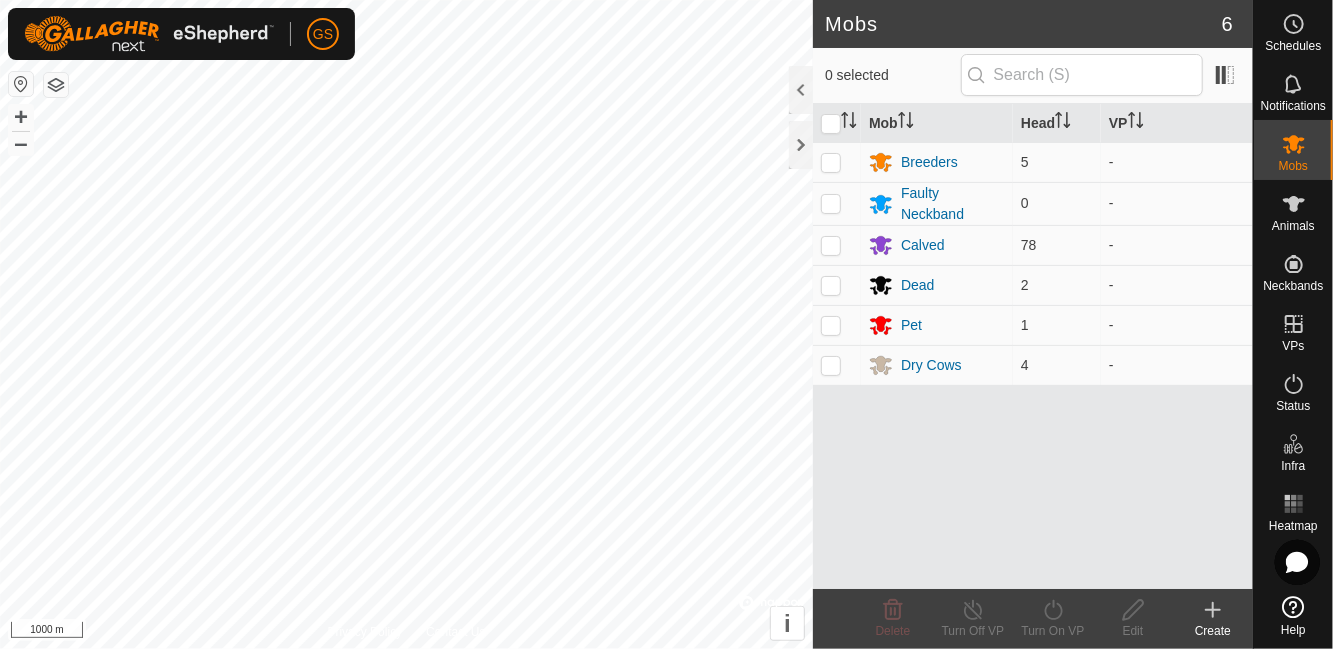 click on "Calved" at bounding box center [937, 245] 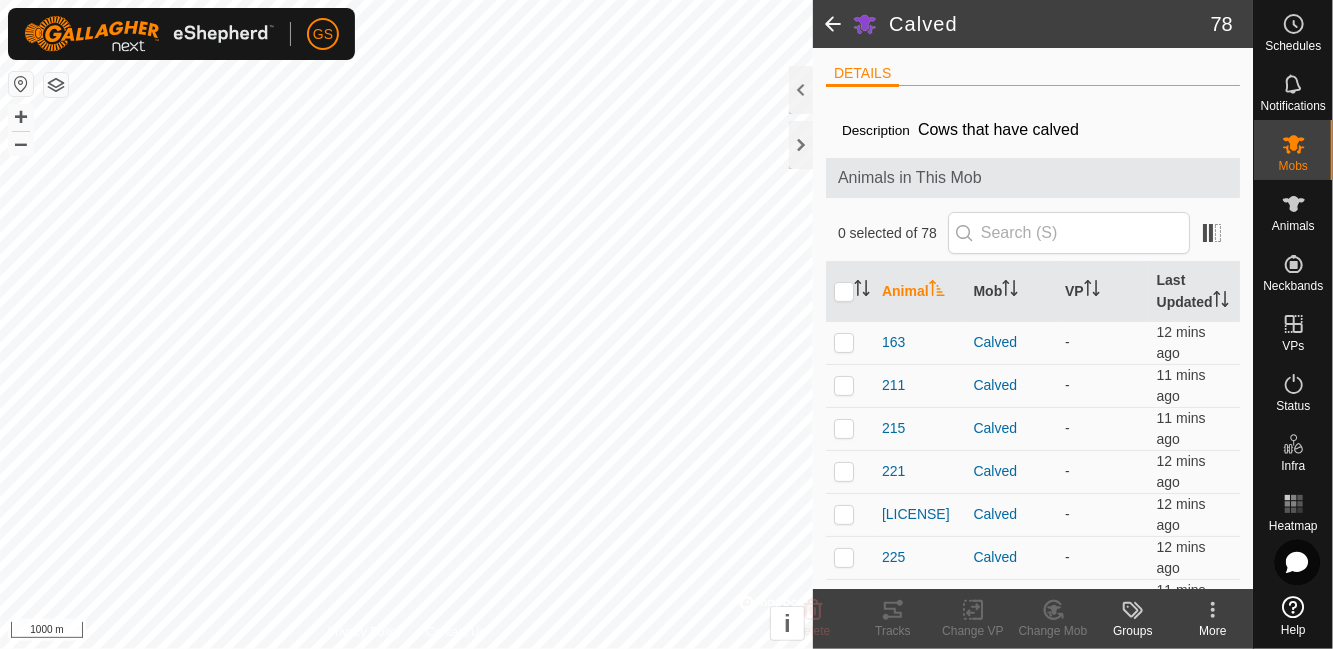 click 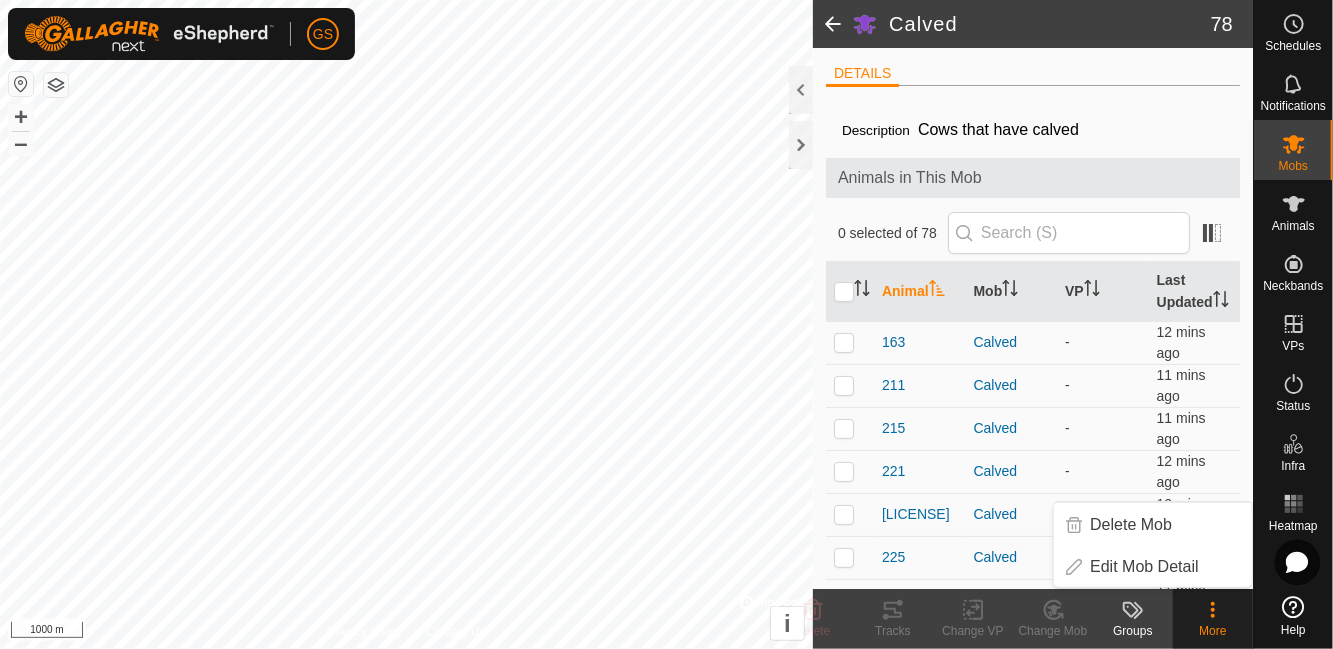 click on "More" 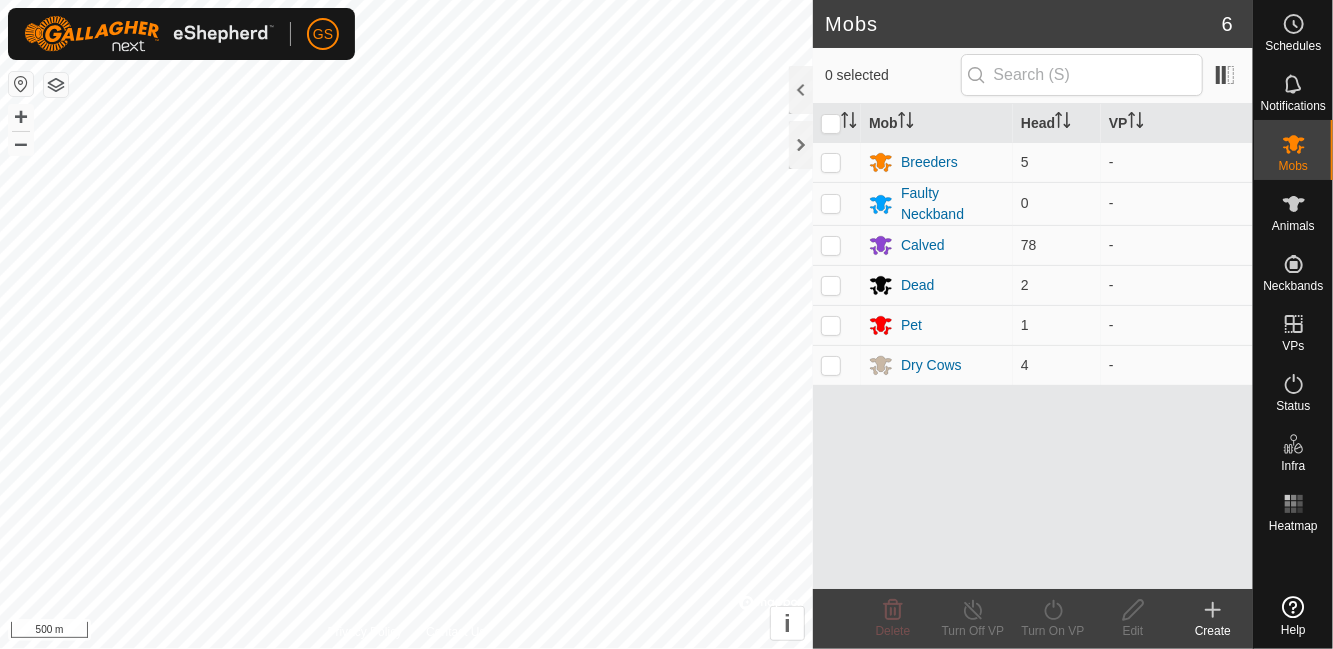 scroll, scrollTop: 0, scrollLeft: 0, axis: both 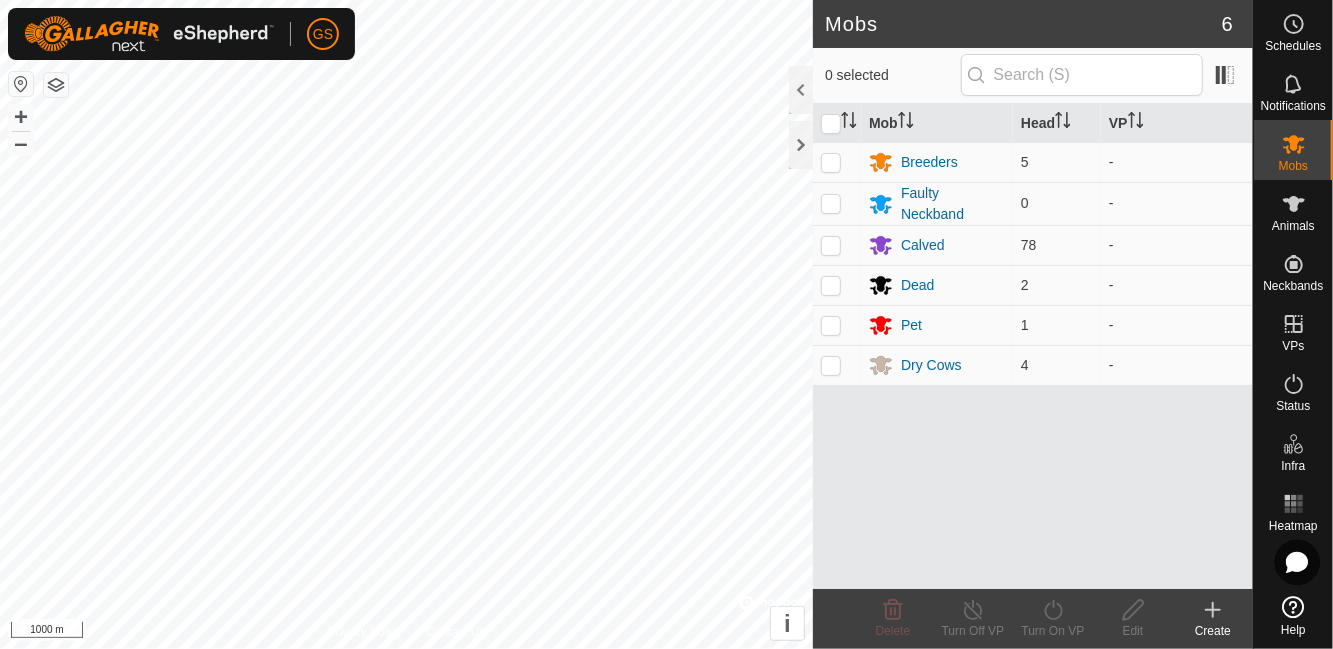 click 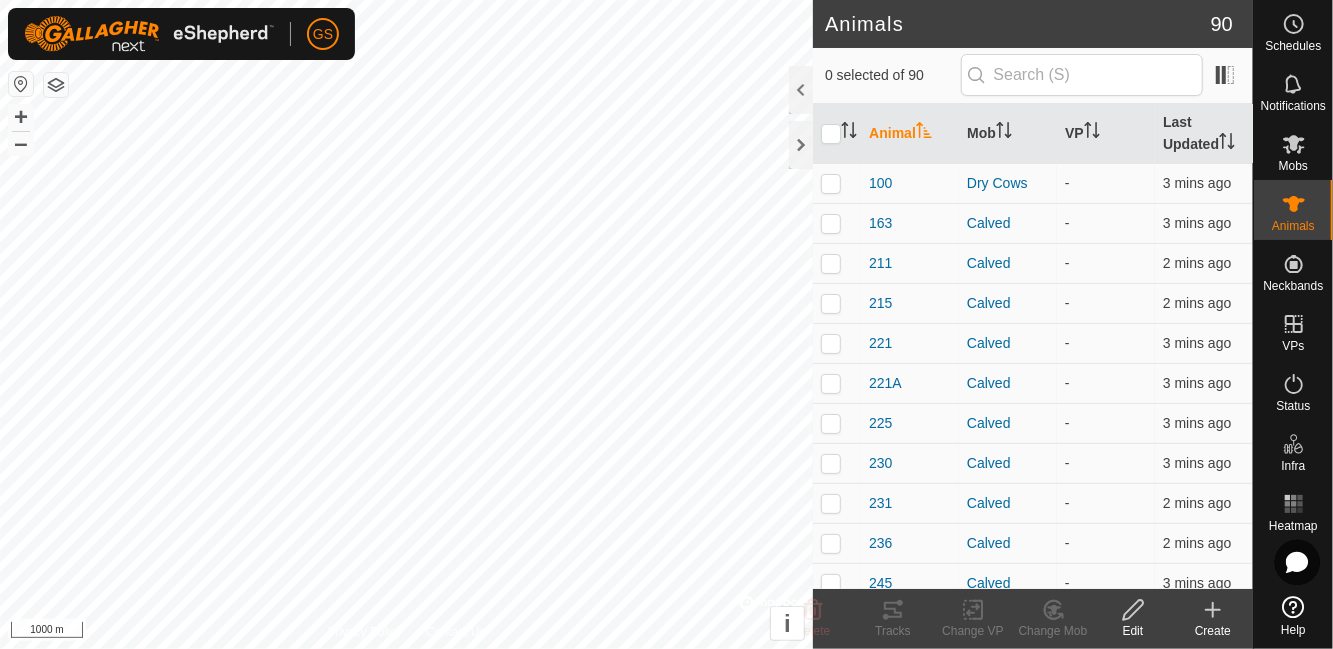 click on "Edit" 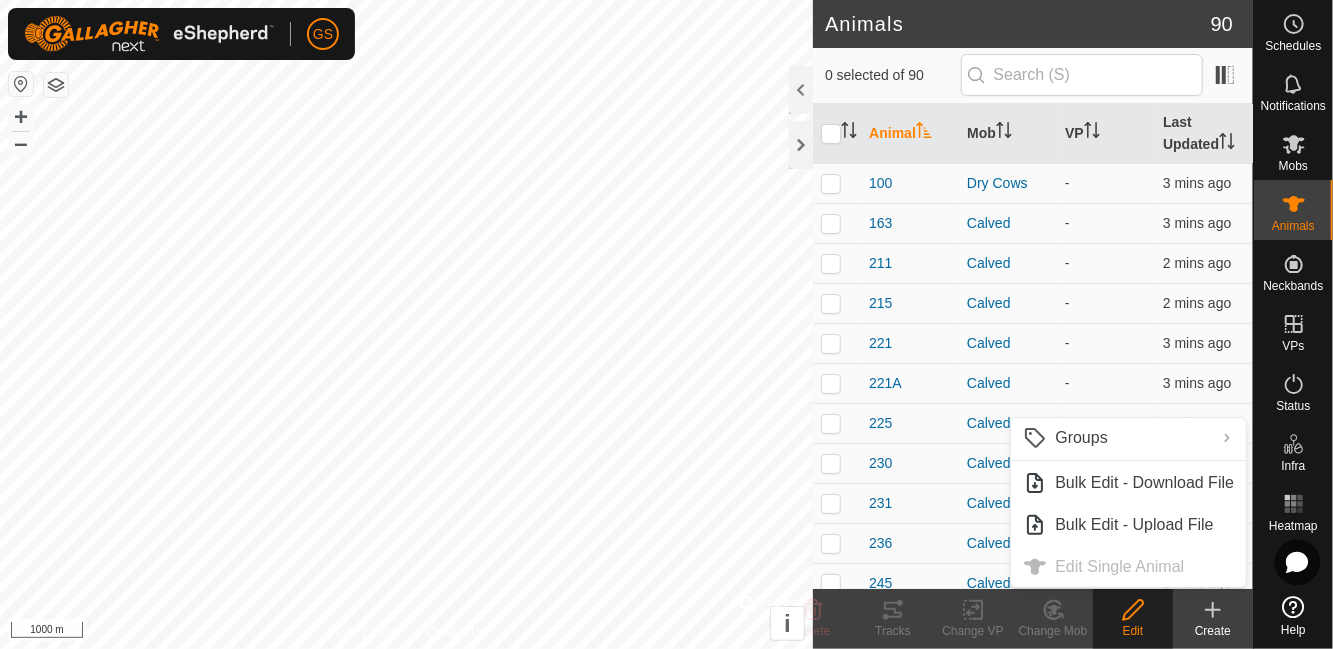 click on "Bulk Edit - Download File" at bounding box center (1144, 483) 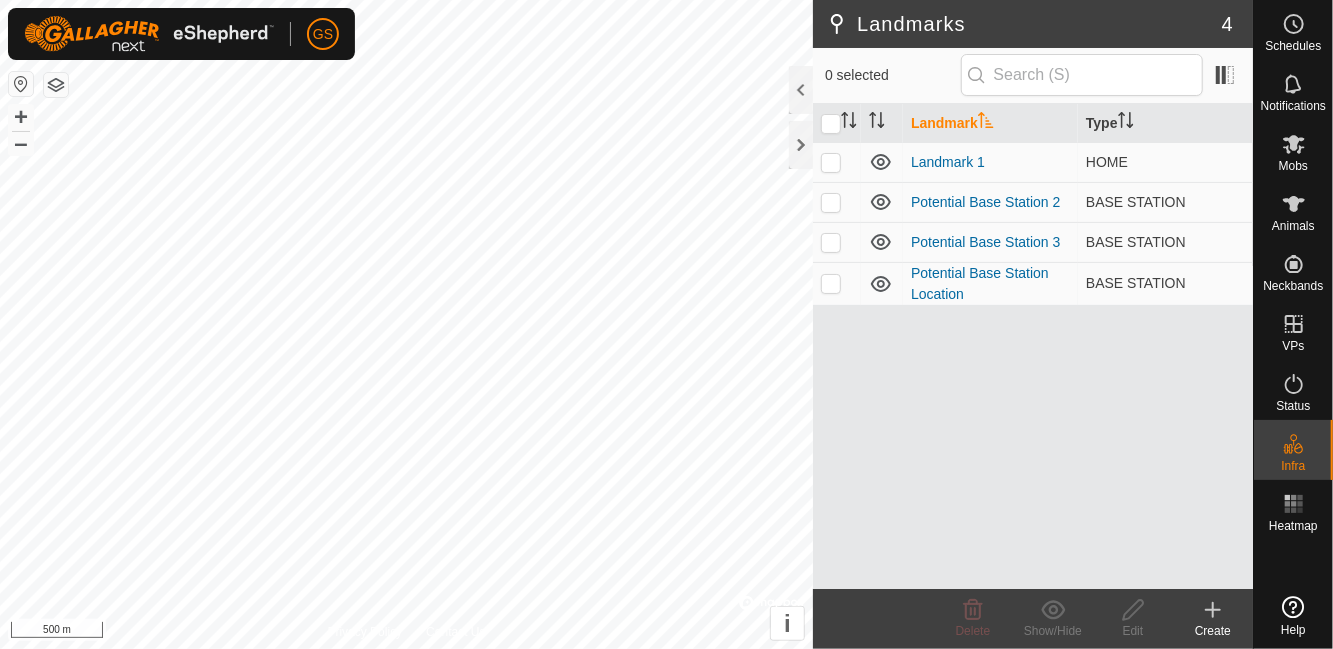scroll, scrollTop: 0, scrollLeft: 0, axis: both 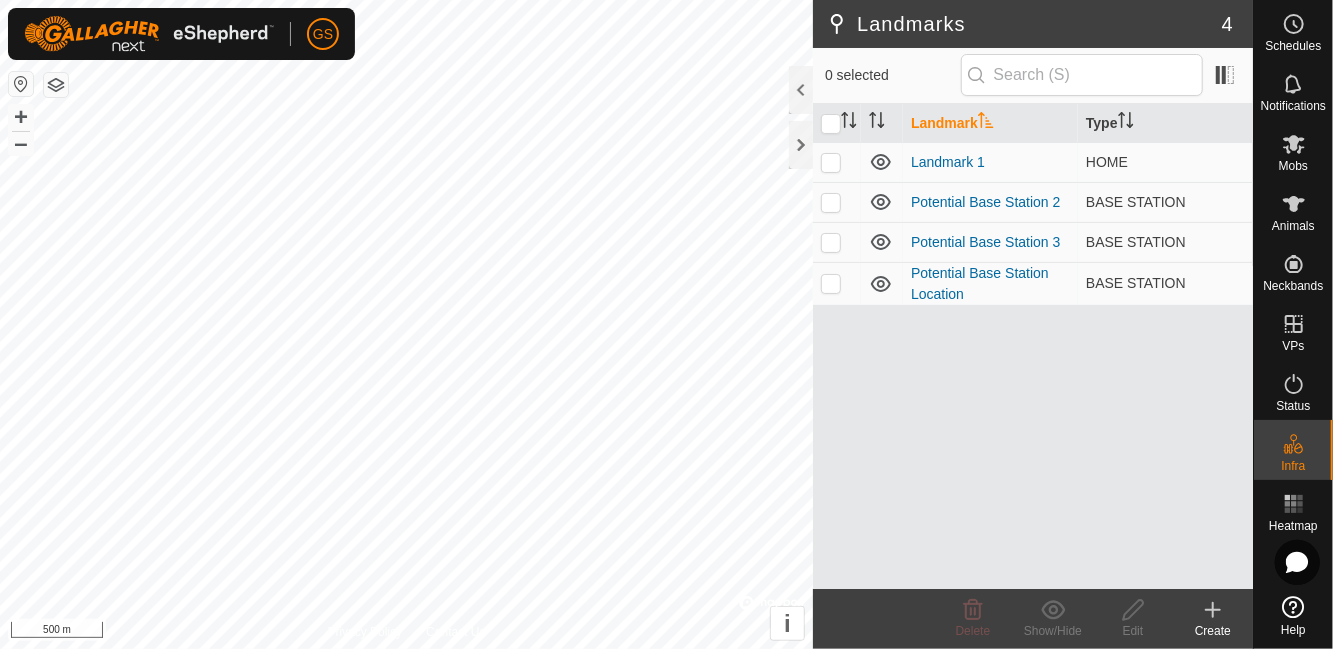 click at bounding box center (837, 202) 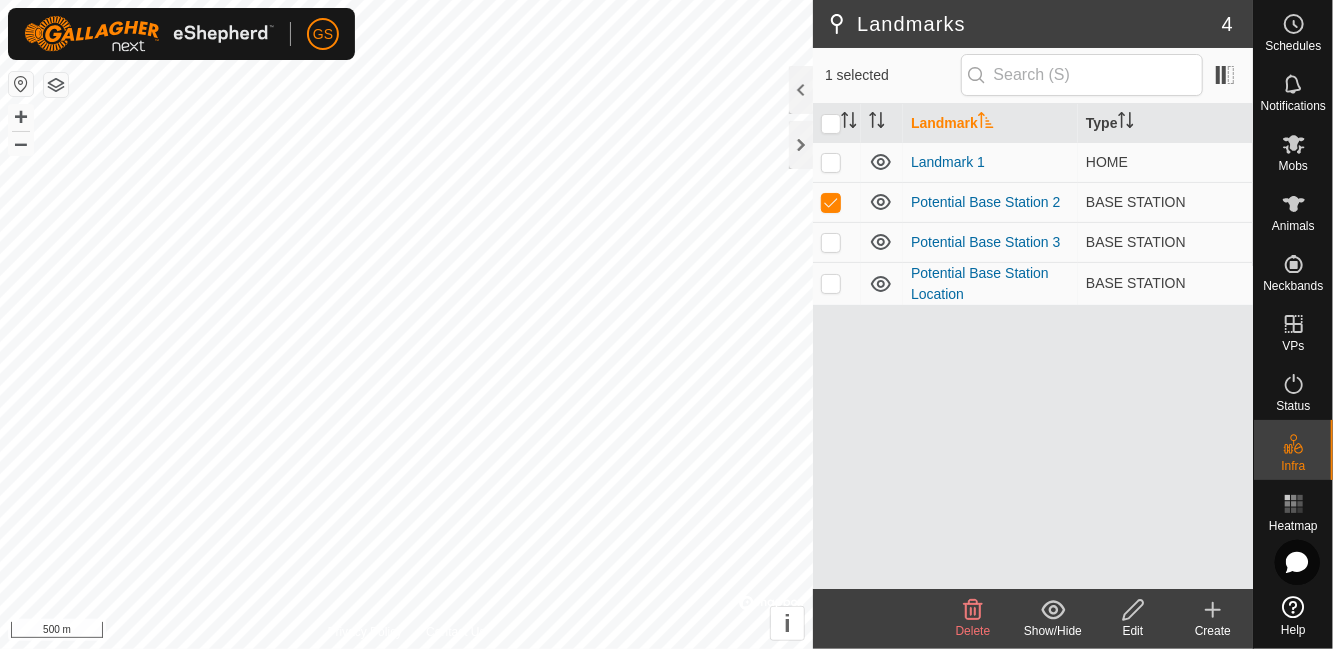 click at bounding box center [831, 242] 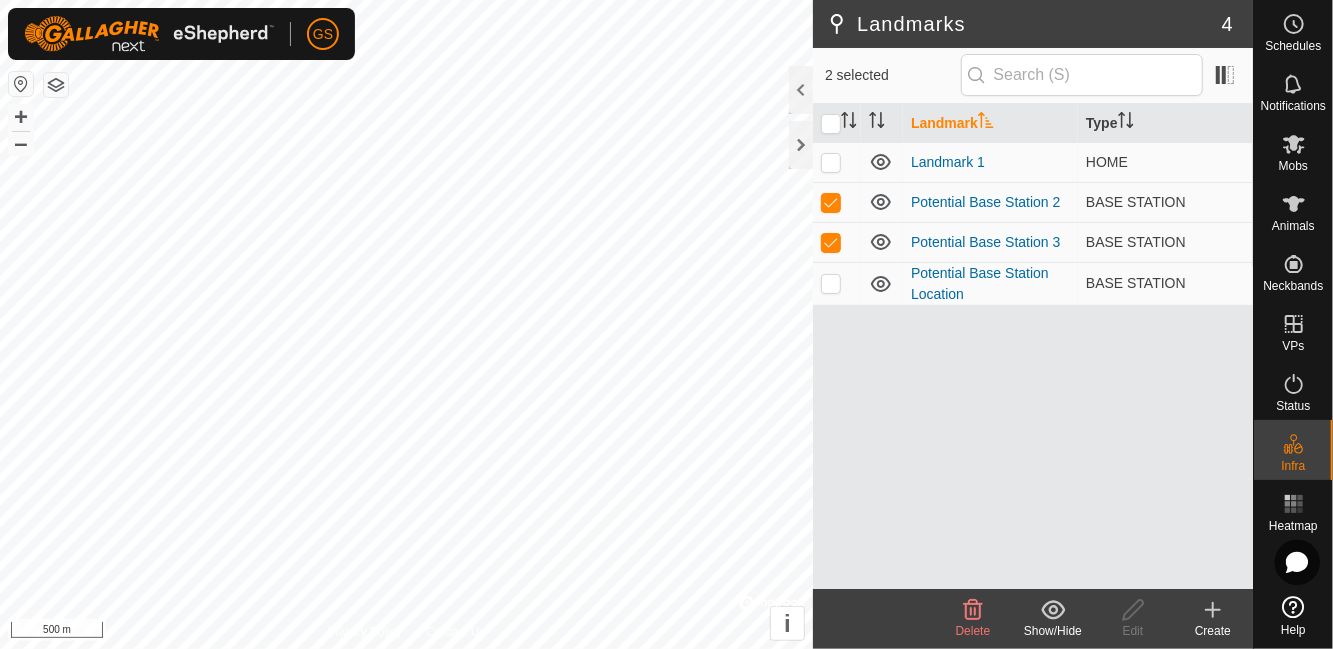 click at bounding box center (837, 283) 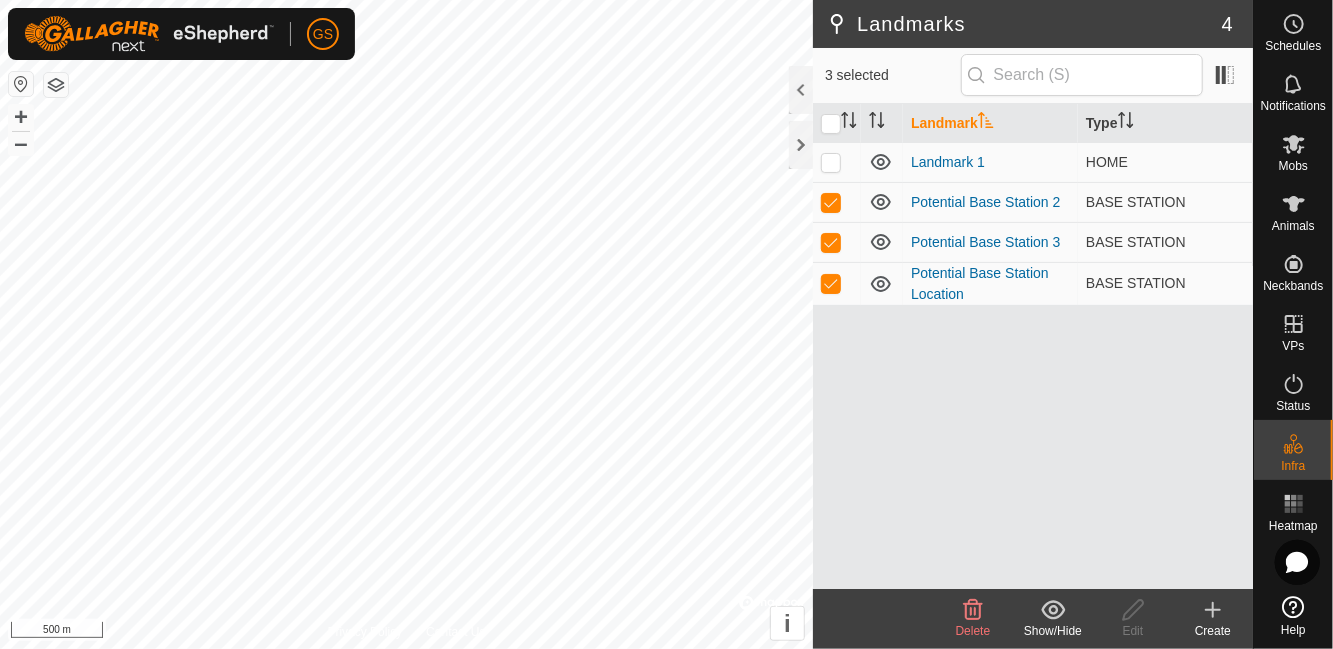 click on "Delete" 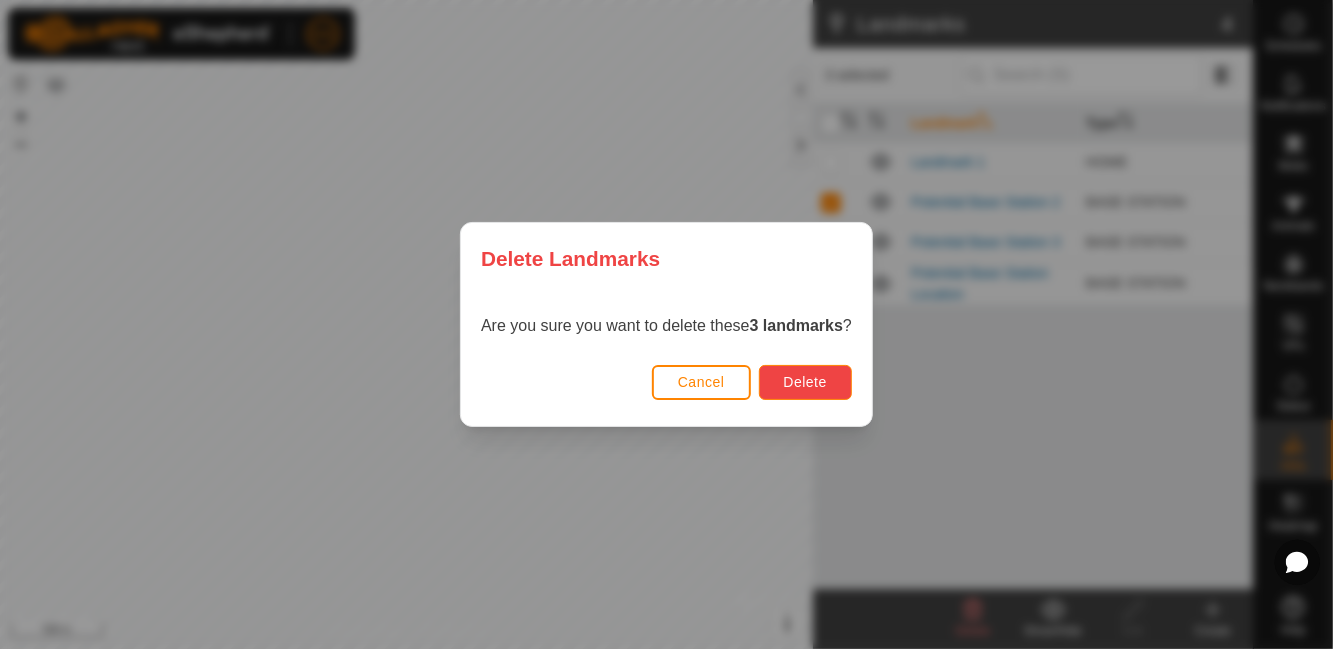 click on "Delete" at bounding box center (805, 382) 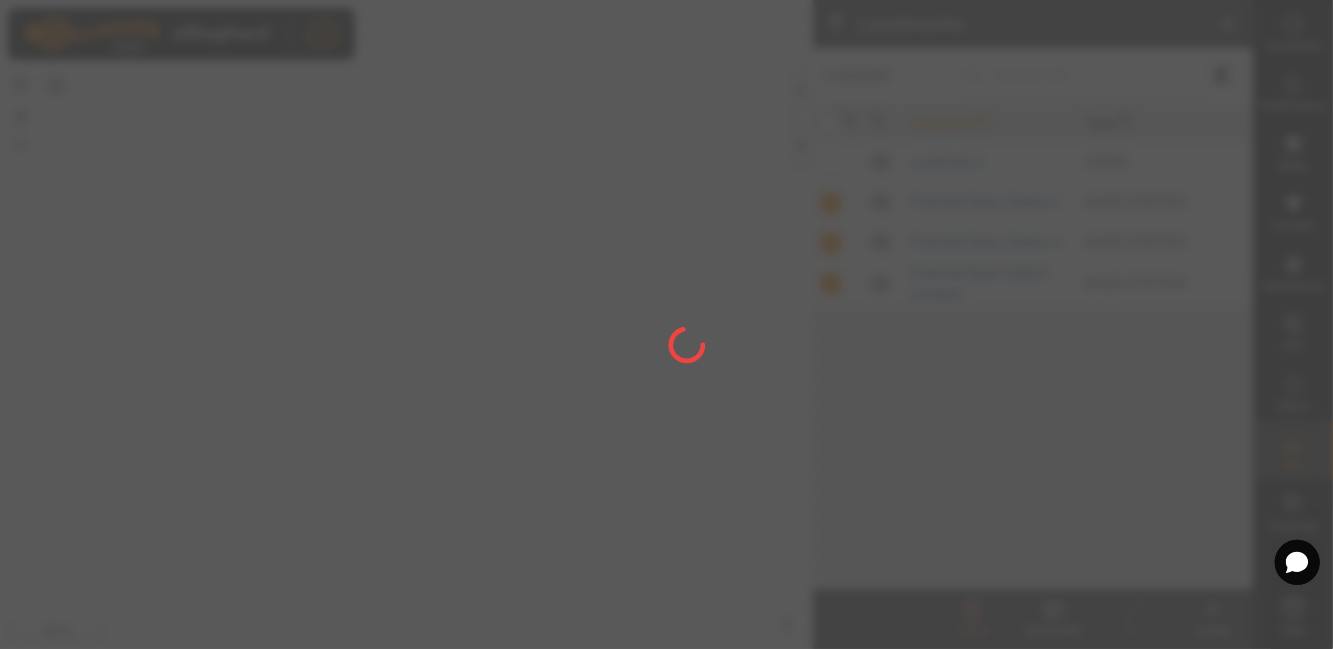 checkbox on "false" 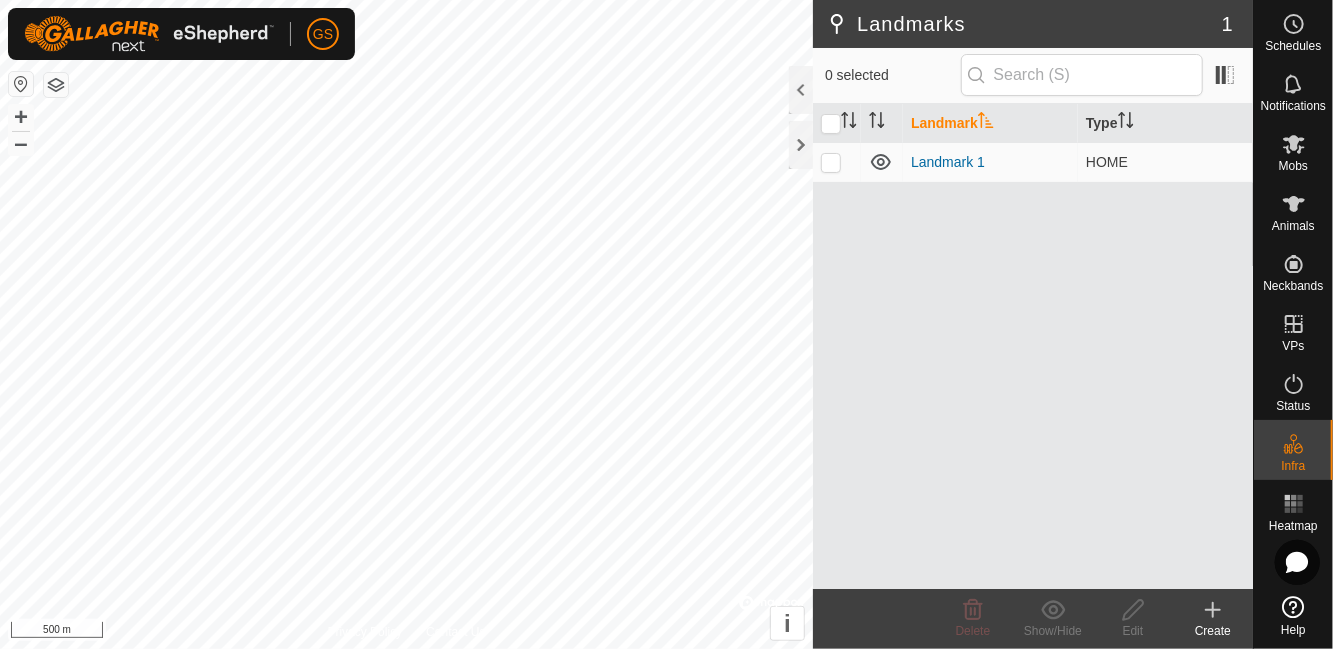click on "Heatmap" at bounding box center [1293, 510] 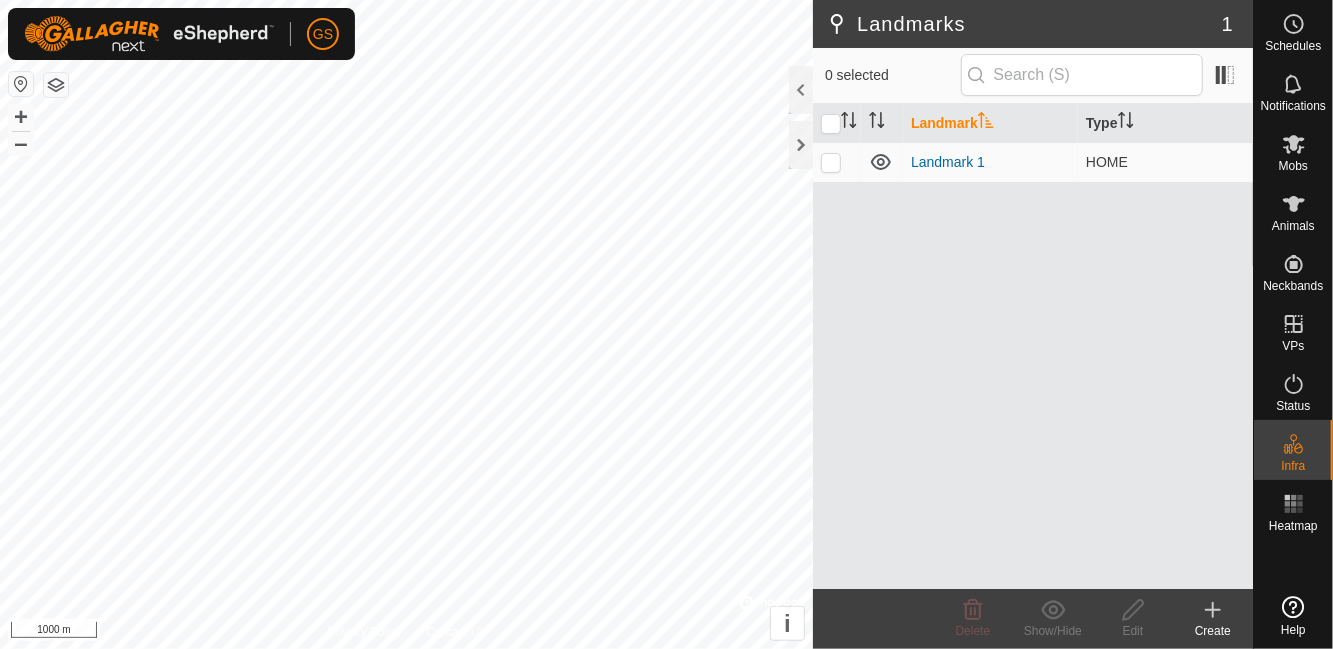 scroll, scrollTop: 0, scrollLeft: 0, axis: both 